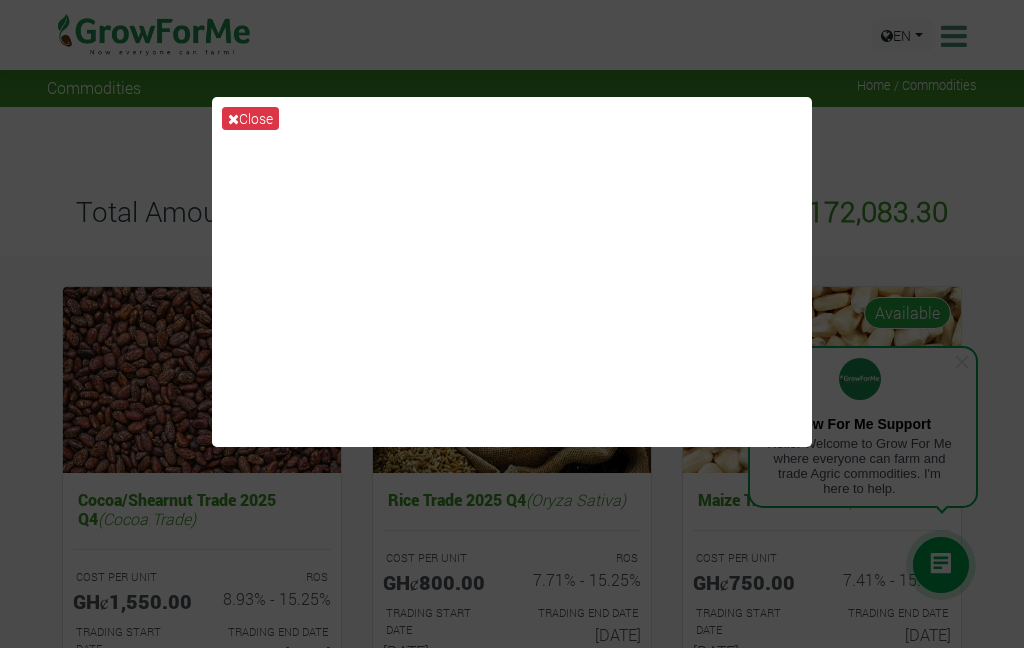 scroll, scrollTop: 0, scrollLeft: 0, axis: both 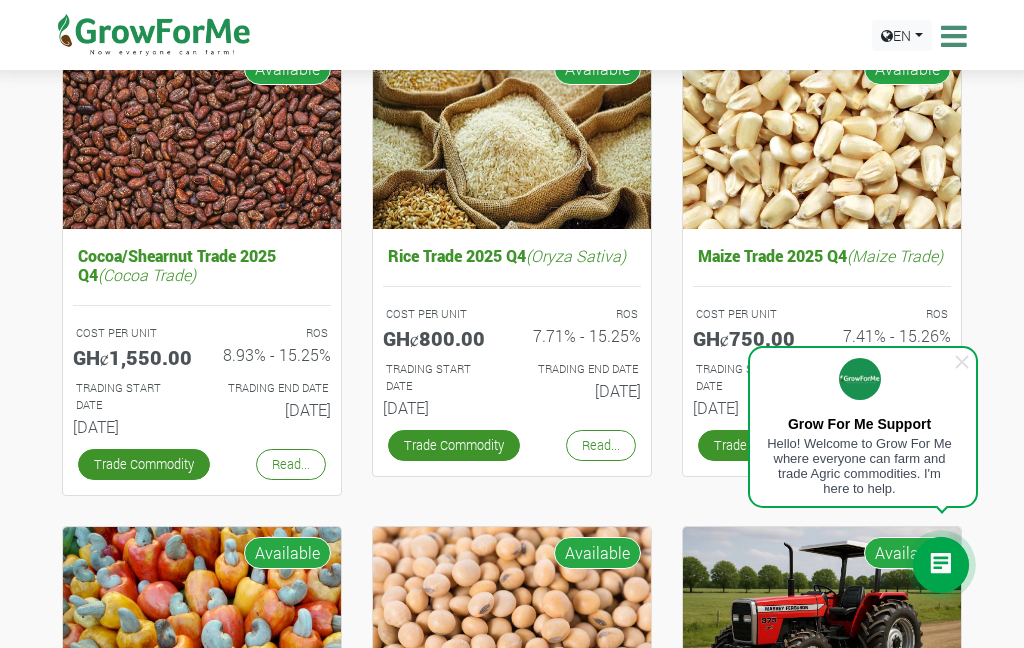 click at bounding box center (962, 362) 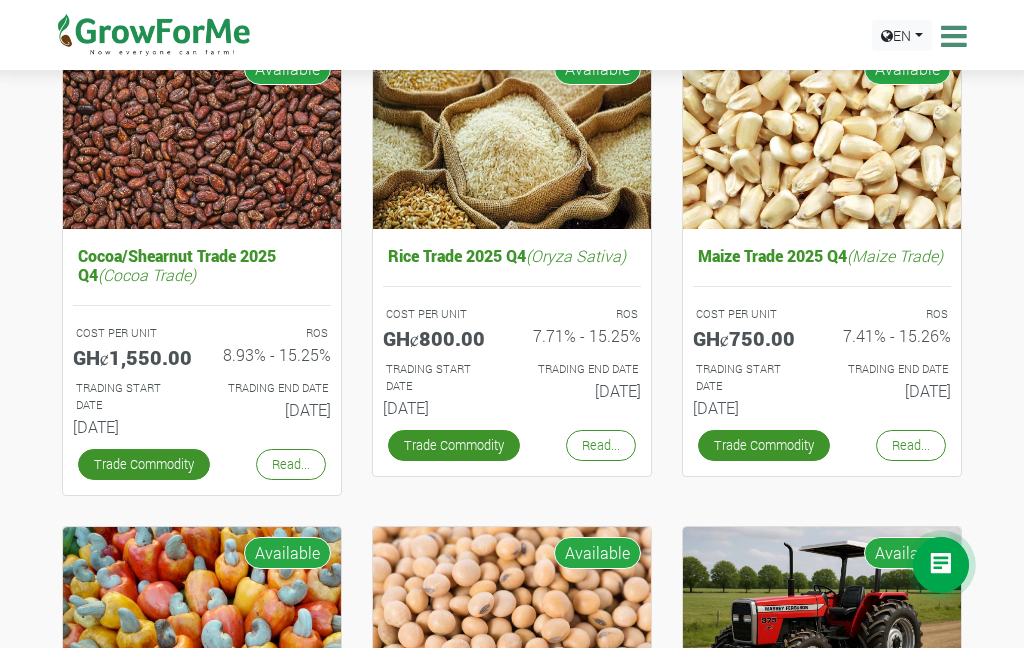 click on "Read..." at bounding box center (601, 445) 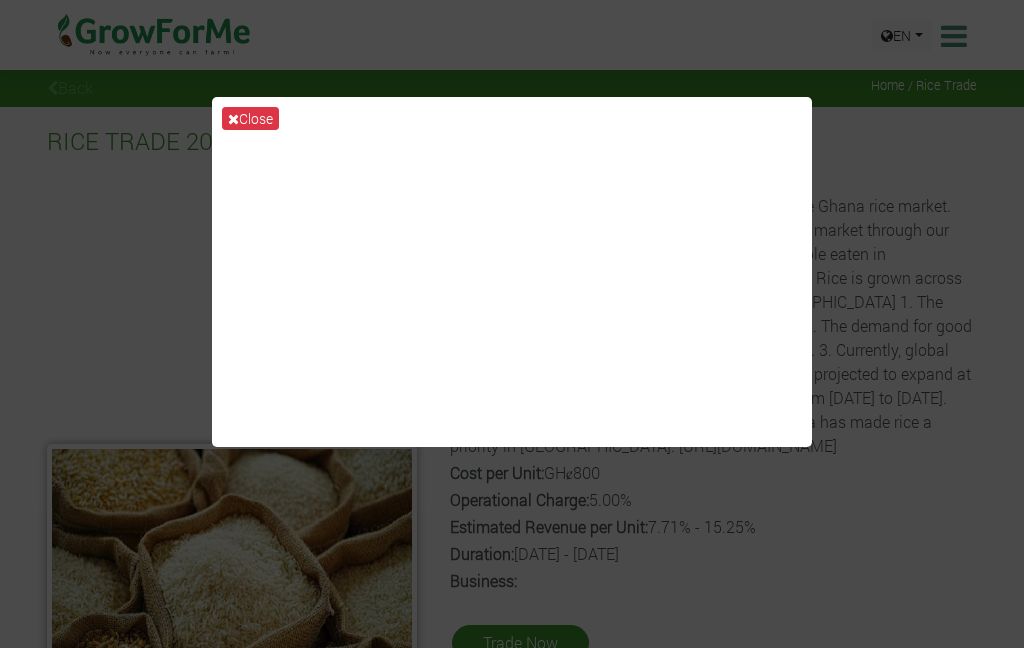 scroll, scrollTop: 0, scrollLeft: 0, axis: both 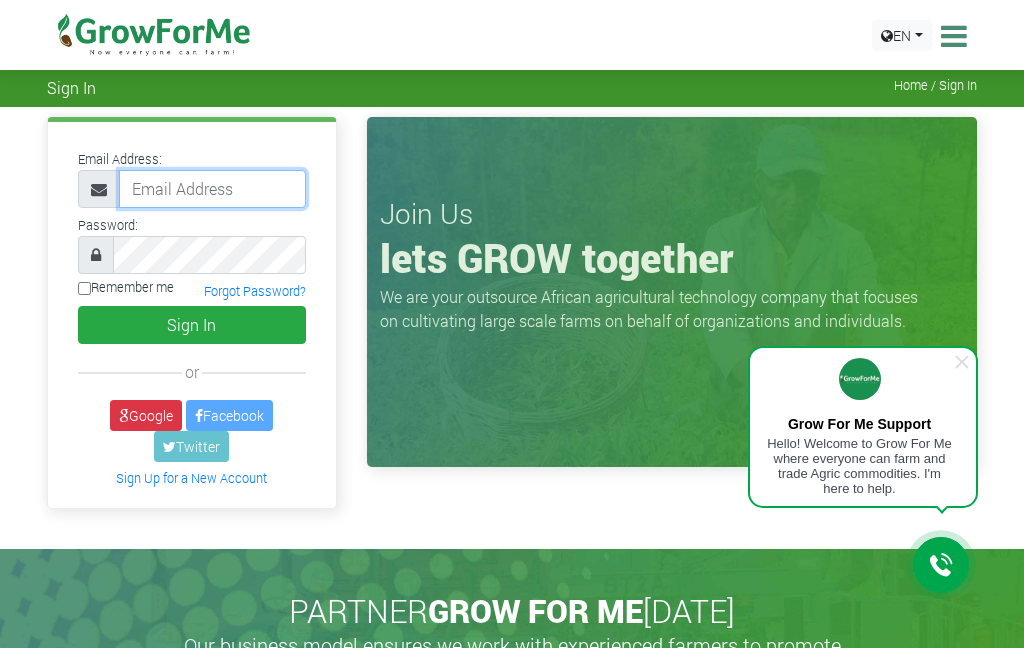 click at bounding box center [212, 189] 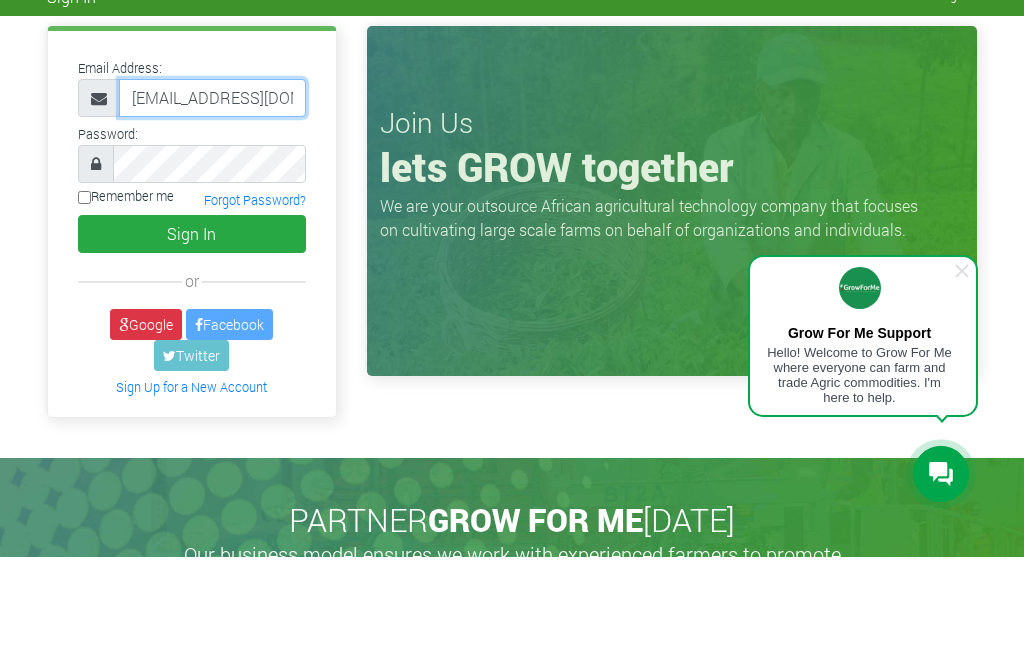 type on "233552051161@growforme.com" 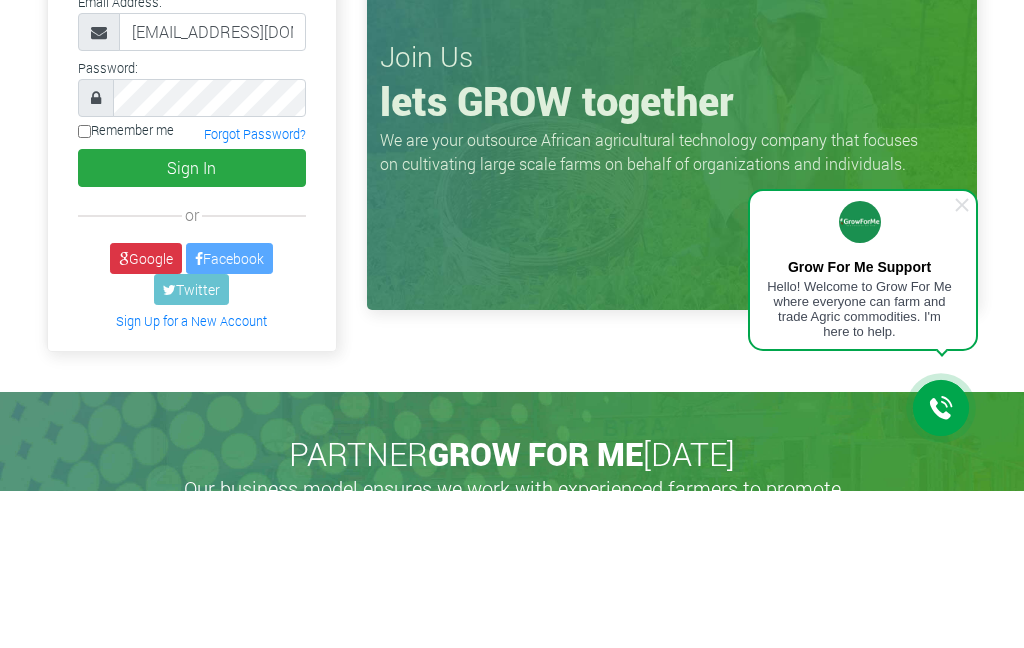 click on "Remember me" at bounding box center (84, 288) 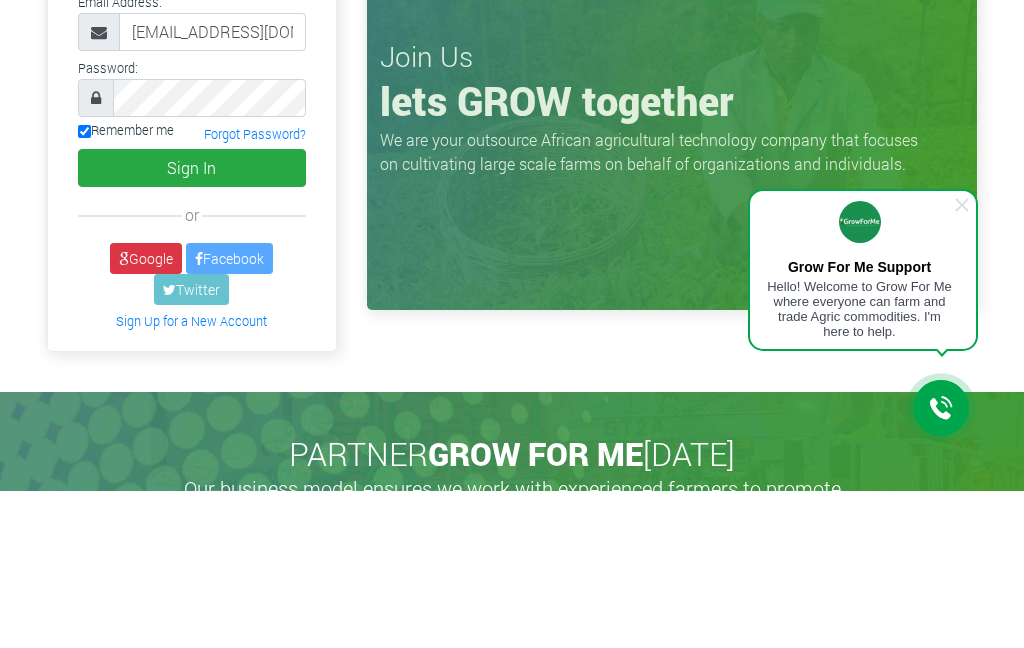 scroll, scrollTop: 157, scrollLeft: 0, axis: vertical 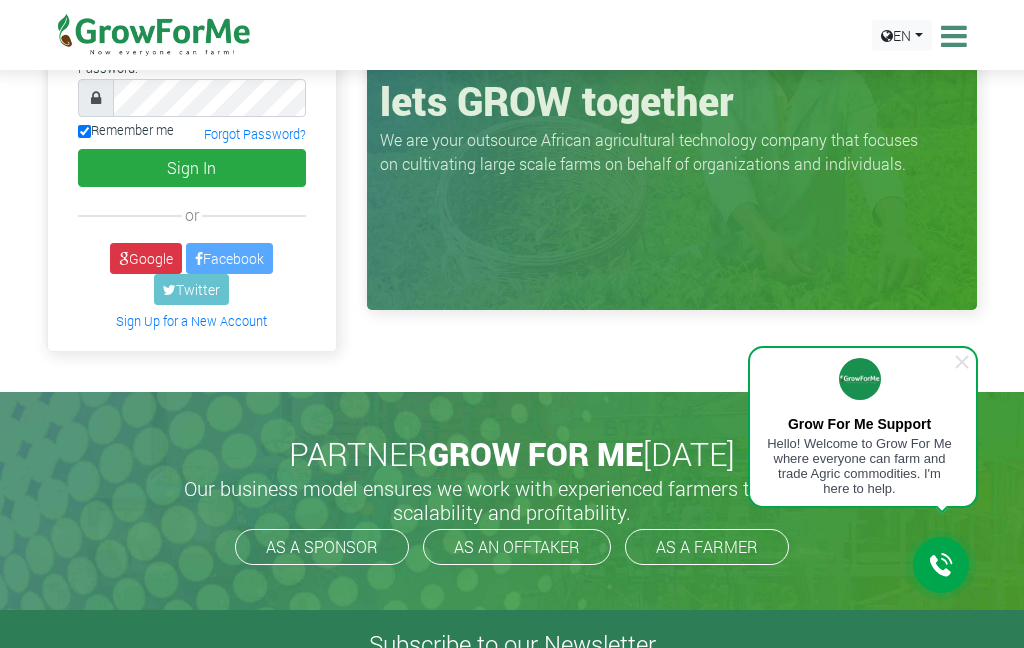 click on "Sign In" at bounding box center [192, 168] 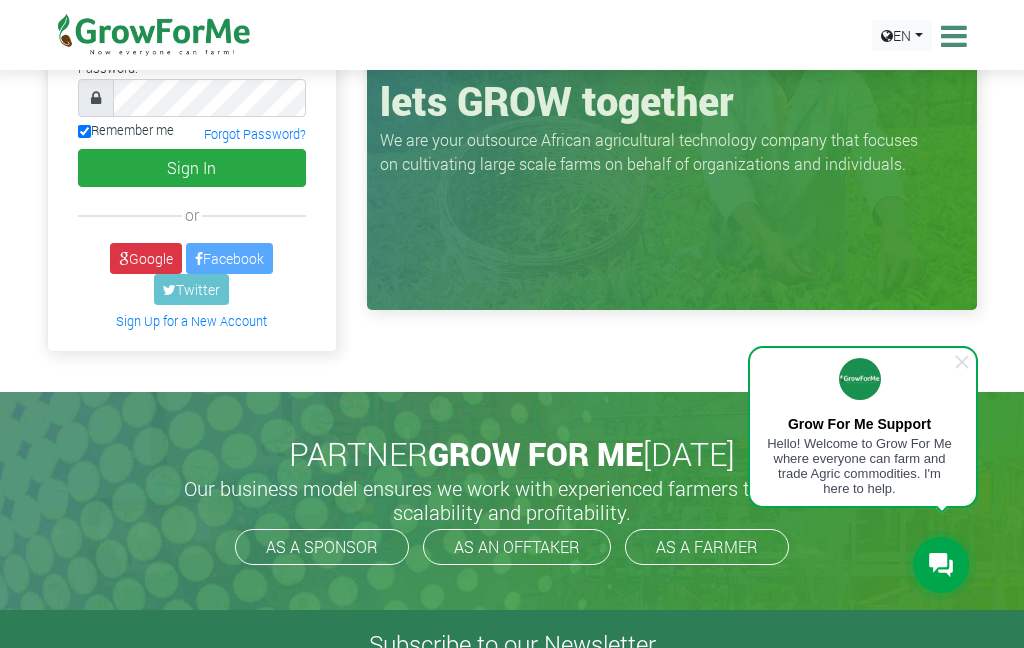 click on "Sign In" at bounding box center [192, 168] 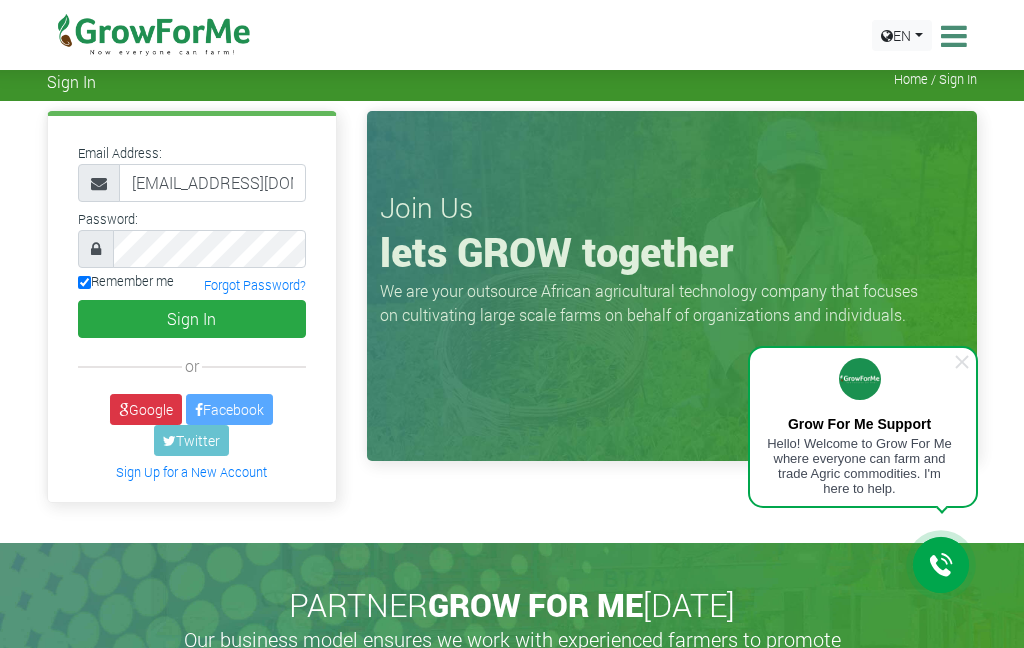 scroll, scrollTop: 0, scrollLeft: 0, axis: both 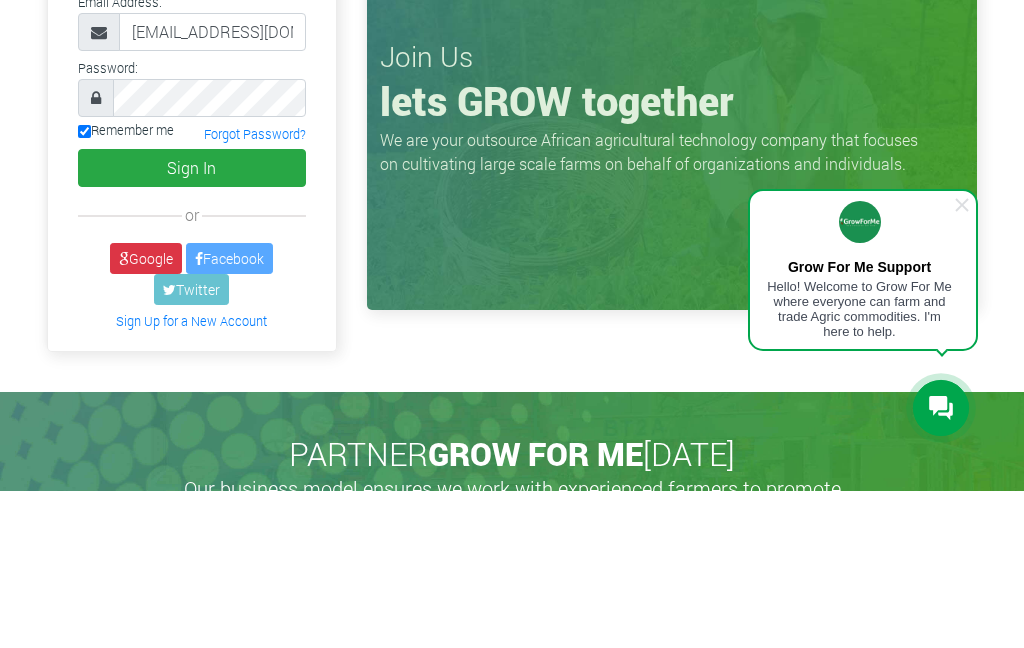 click on "Sign In" at bounding box center [192, 325] 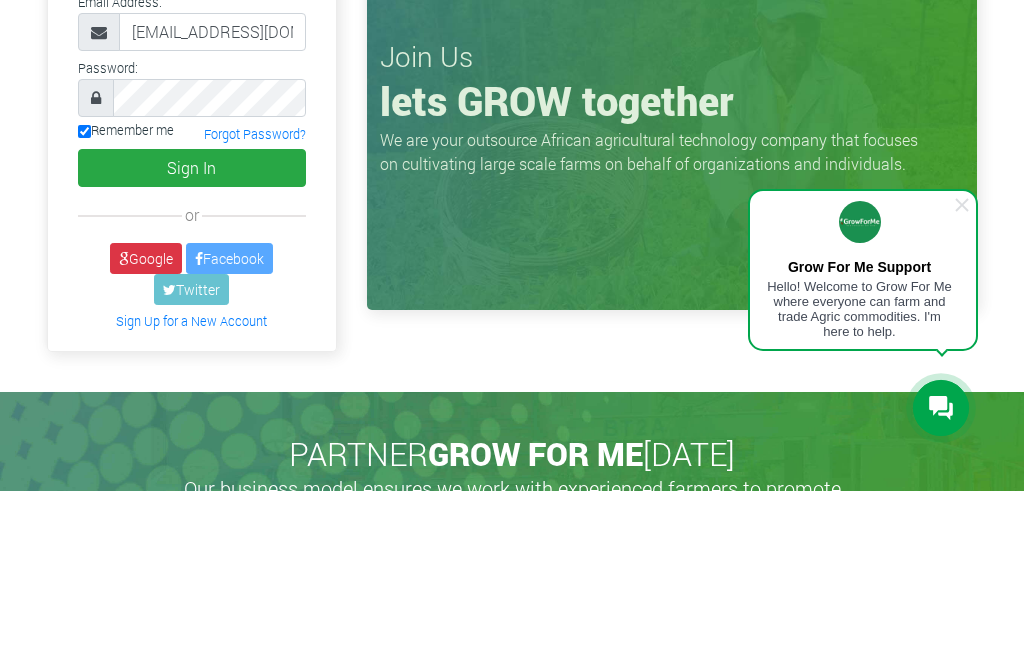 scroll, scrollTop: 157, scrollLeft: 0, axis: vertical 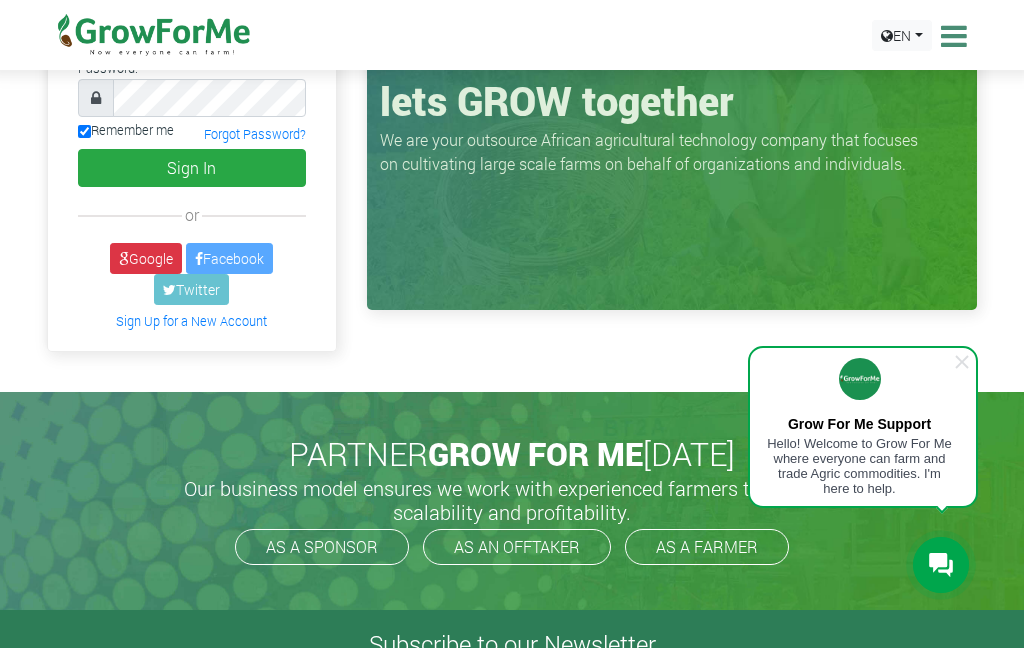click on "Sign In" at bounding box center (192, 168) 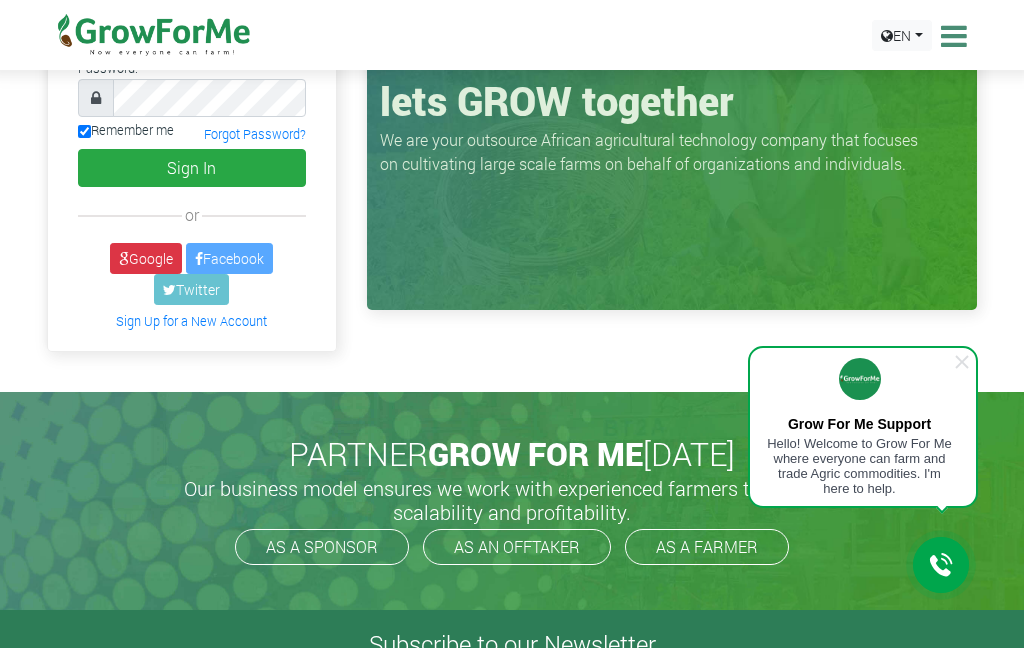 click at bounding box center [962, 362] 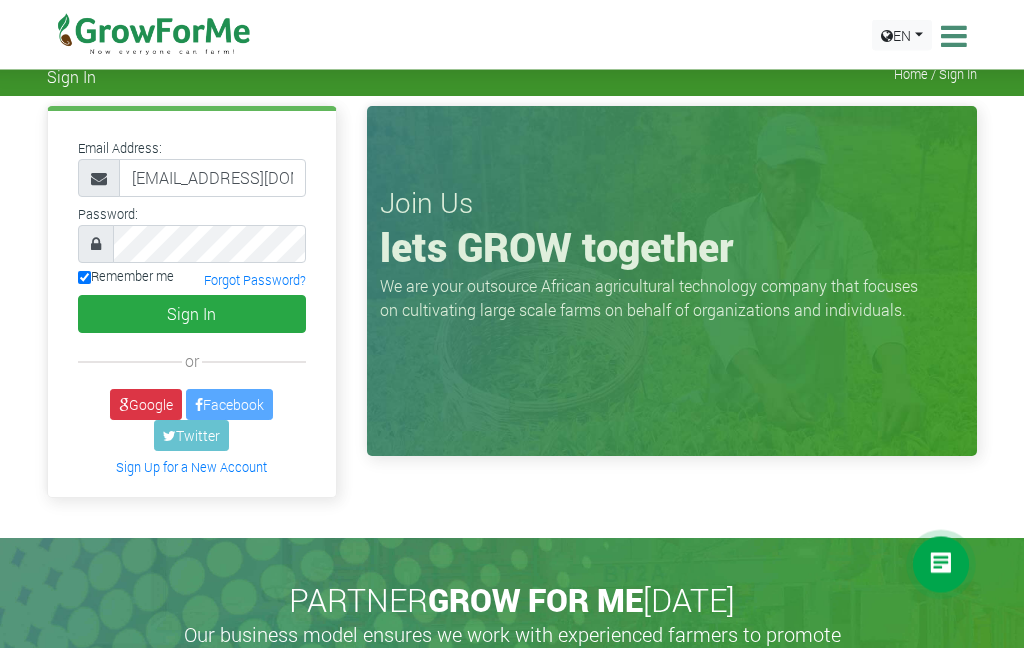 scroll, scrollTop: 0, scrollLeft: 0, axis: both 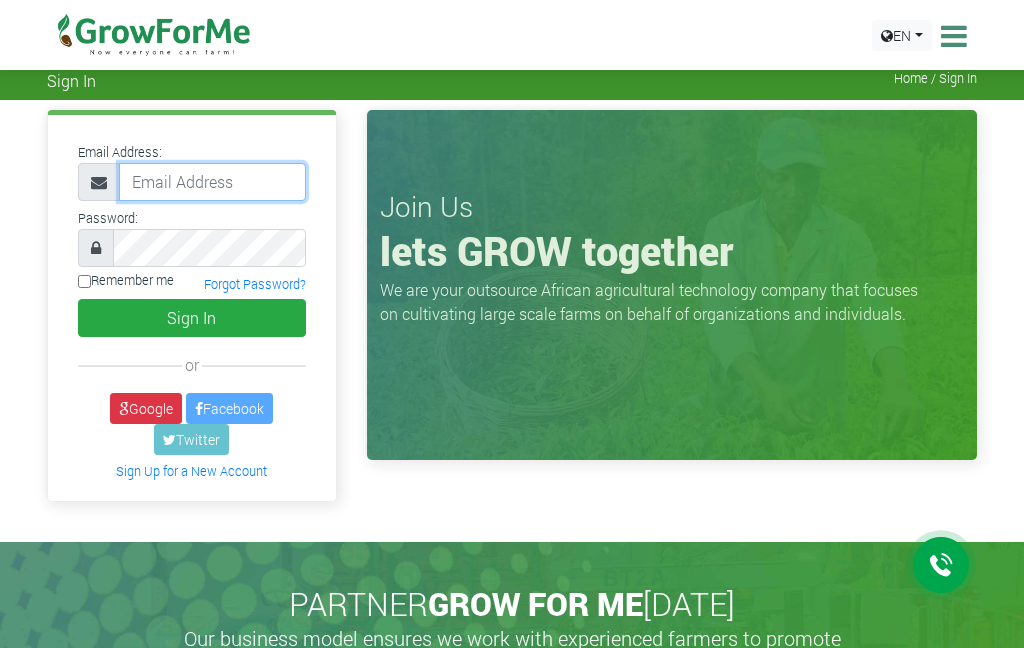 click at bounding box center (212, 182) 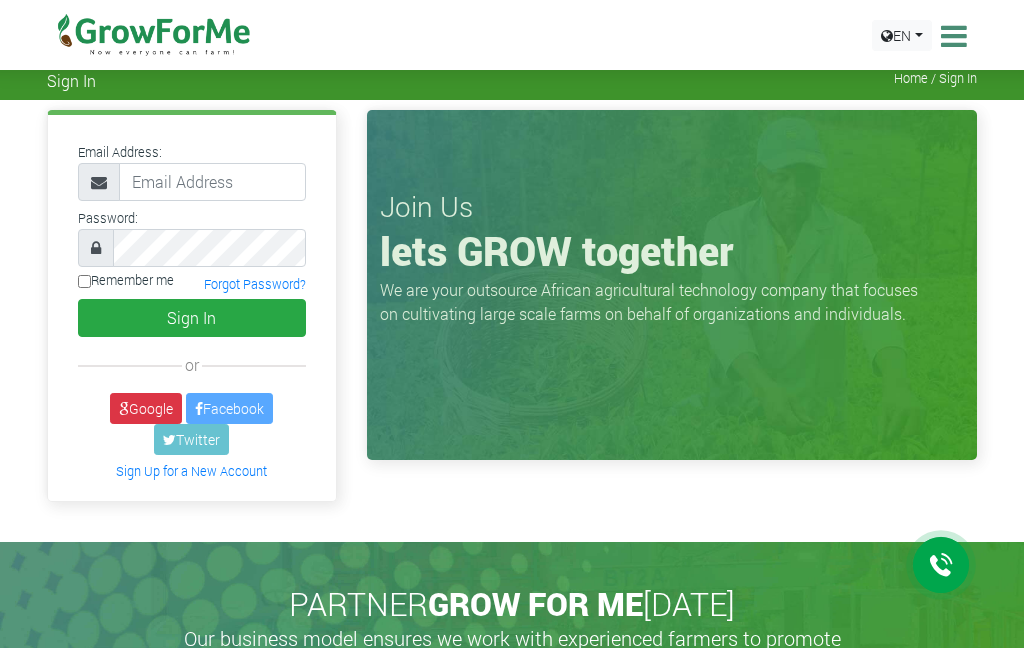 click on "Join Us
lets GROW together
We are your outsource African agricultural technology company that focuses on cultivating large scale farms on behalf of organizations and individuals." at bounding box center [672, 285] 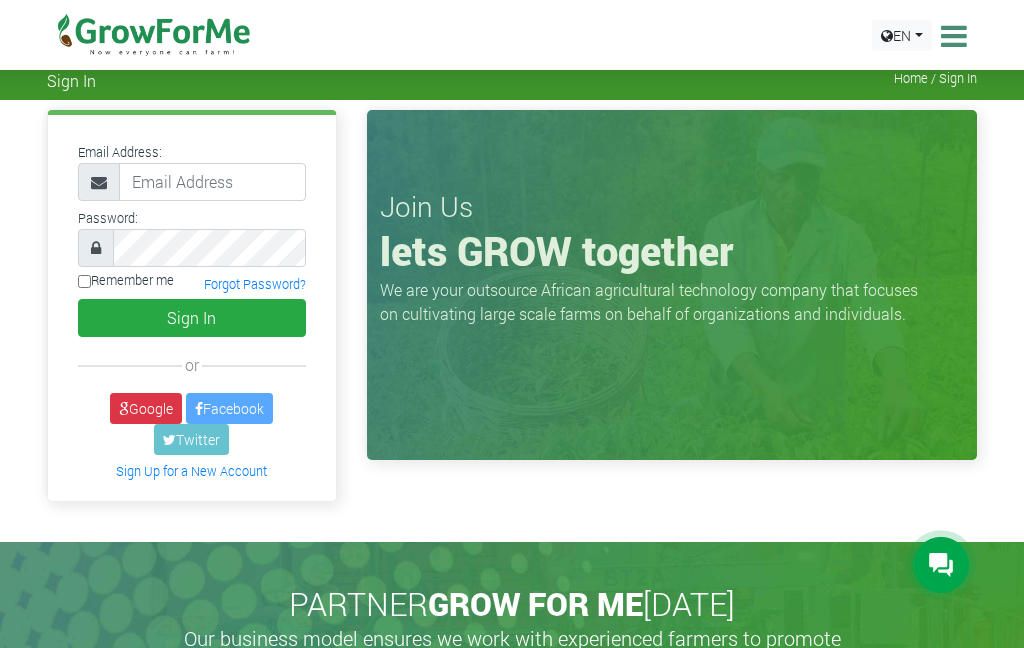 scroll, scrollTop: 0, scrollLeft: 0, axis: both 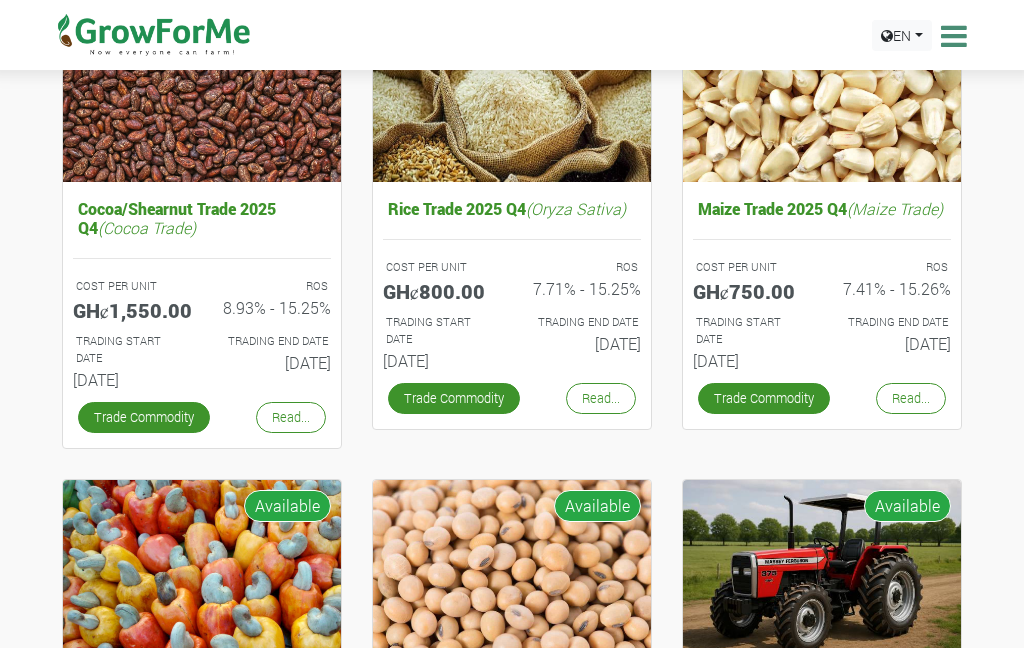 click on "Read..." at bounding box center (911, 398) 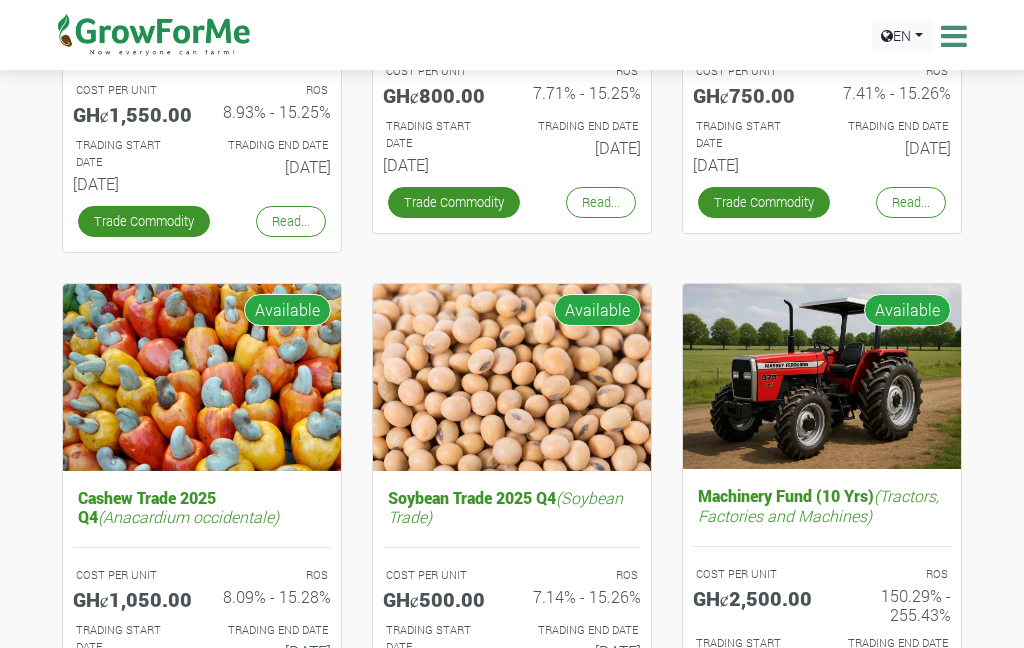 scroll, scrollTop: 631, scrollLeft: 0, axis: vertical 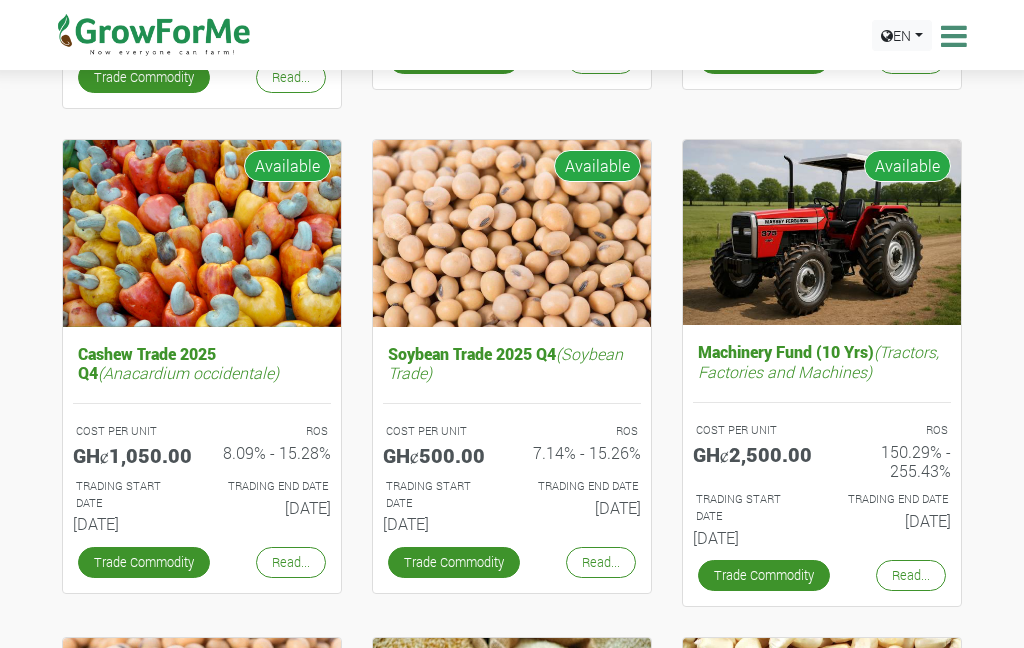 click on "Read..." at bounding box center [911, 575] 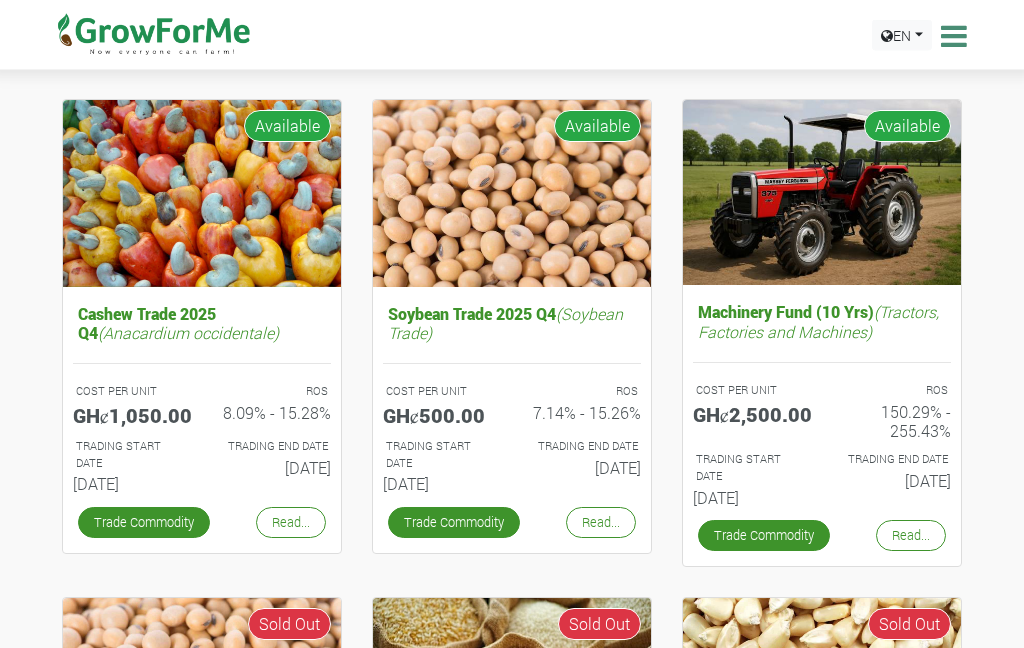 scroll, scrollTop: 672, scrollLeft: 0, axis: vertical 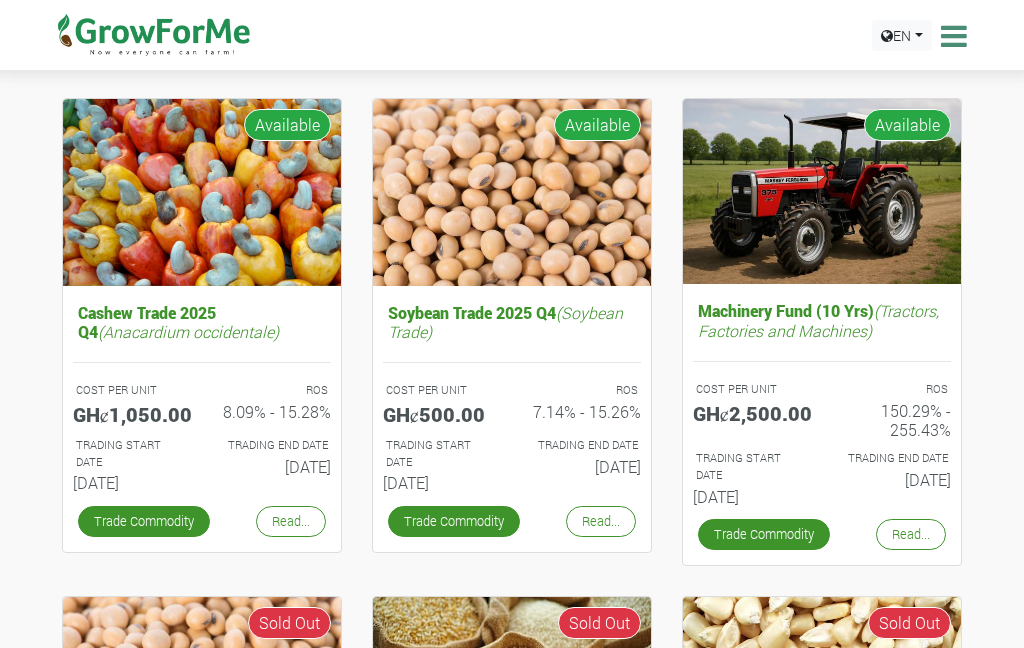 click on "Read..." at bounding box center (601, 521) 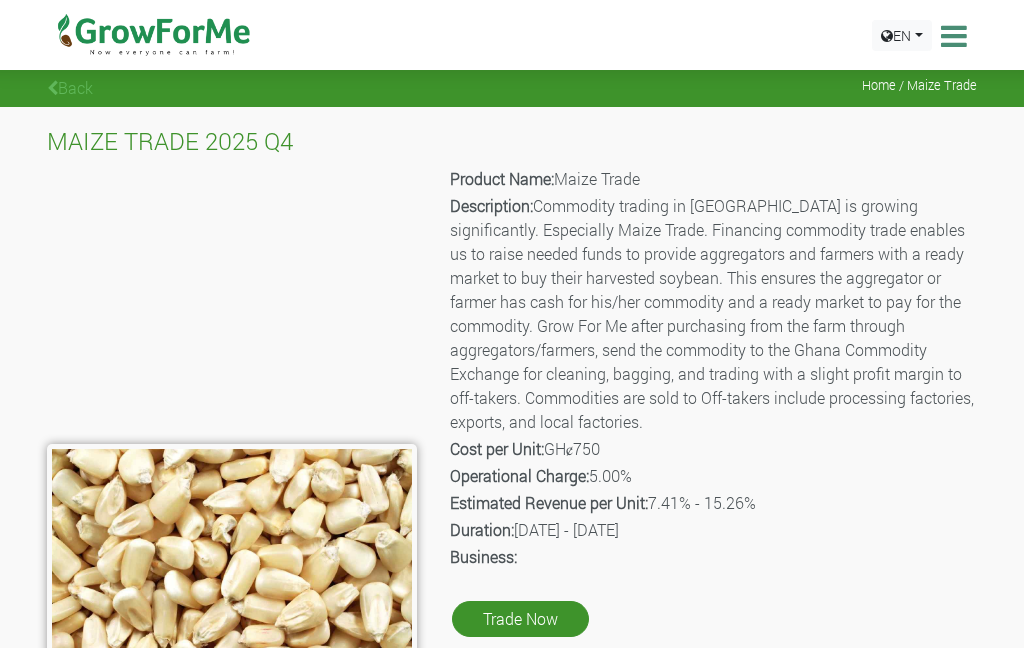 scroll, scrollTop: 0, scrollLeft: 0, axis: both 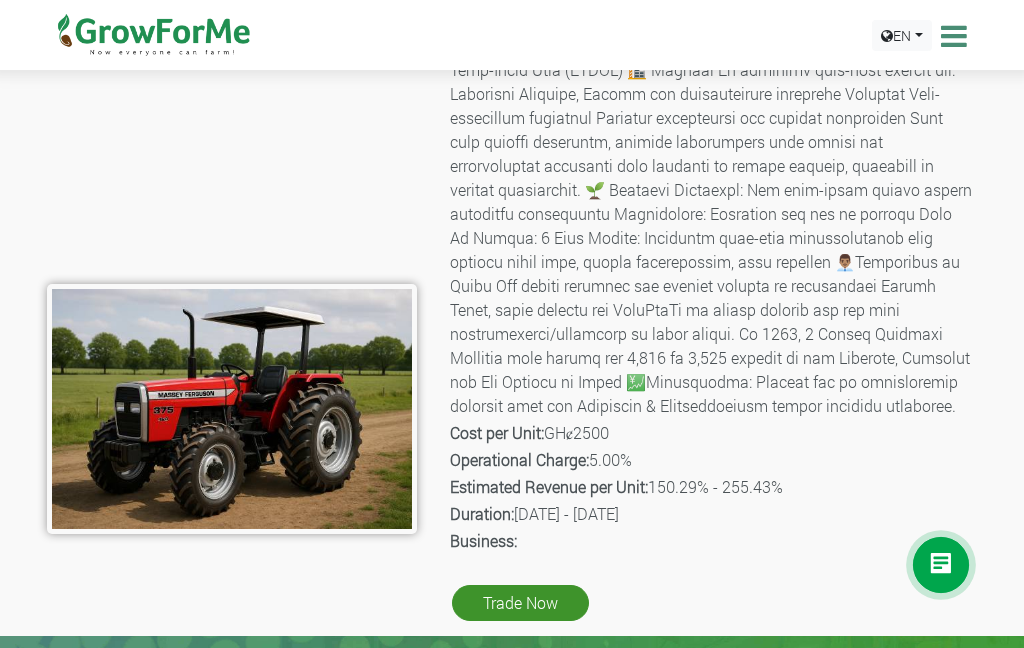 click on "MACHINERY FUND (10 YRS)
Product Name:  Machinery
Description:
Cost per Unit:  GHȼ2500
Operational Charge:  5.00%
Estimated Revenue per Unit:   150.29% - 255.43%
Duration:  01st Jun 2025 - 01st Jun 2035
Business:
Trade Now" at bounding box center (512, 291) 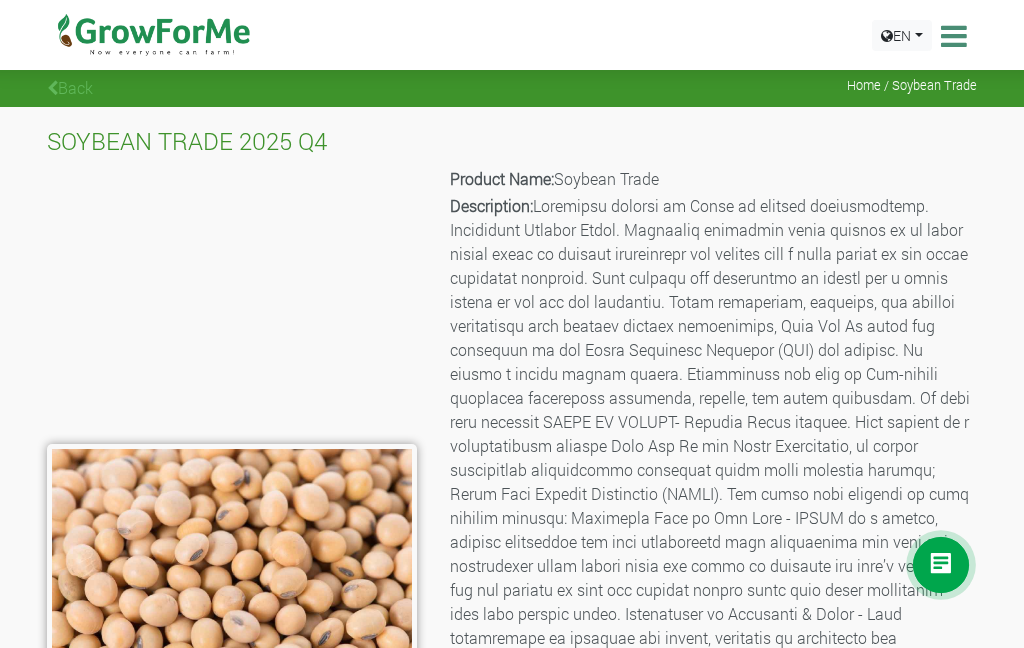 scroll, scrollTop: 736, scrollLeft: 0, axis: vertical 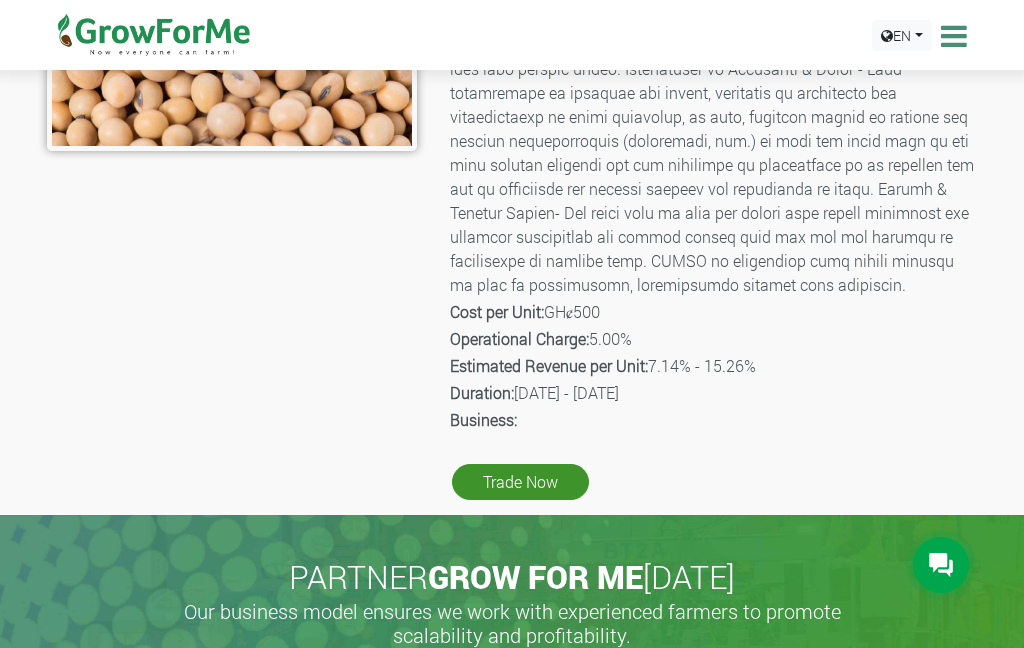 click at bounding box center (951, 36) 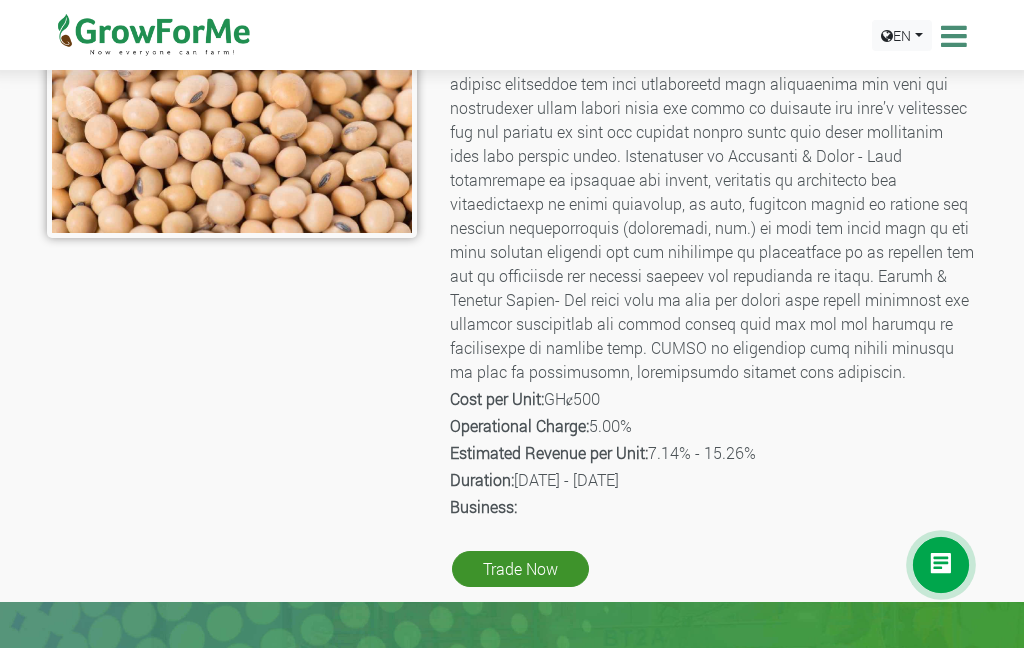 click at bounding box center (951, 36) 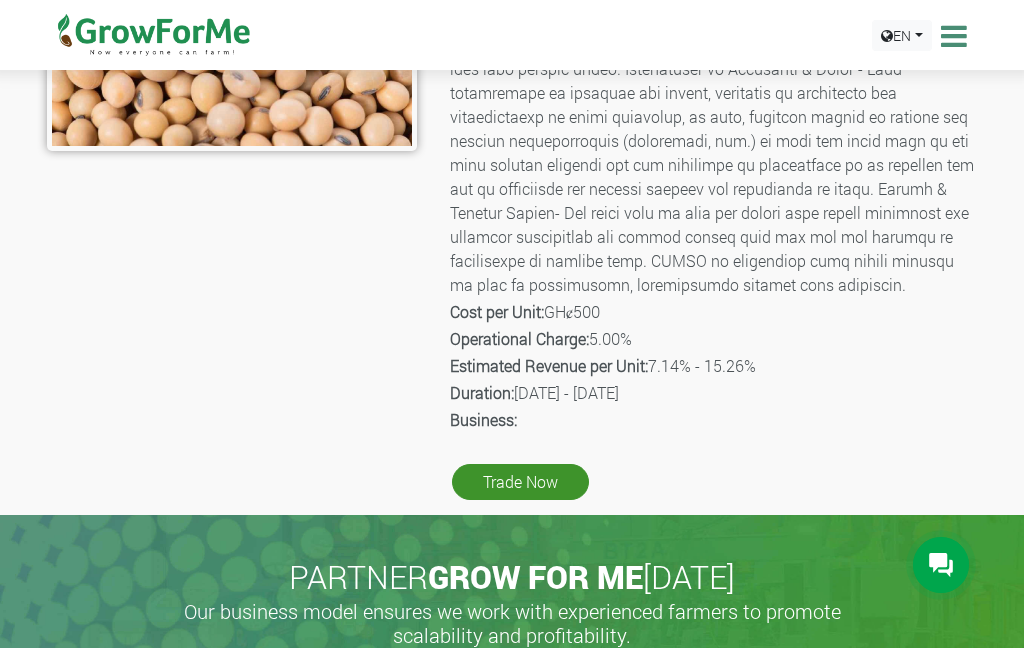 click at bounding box center [951, 36] 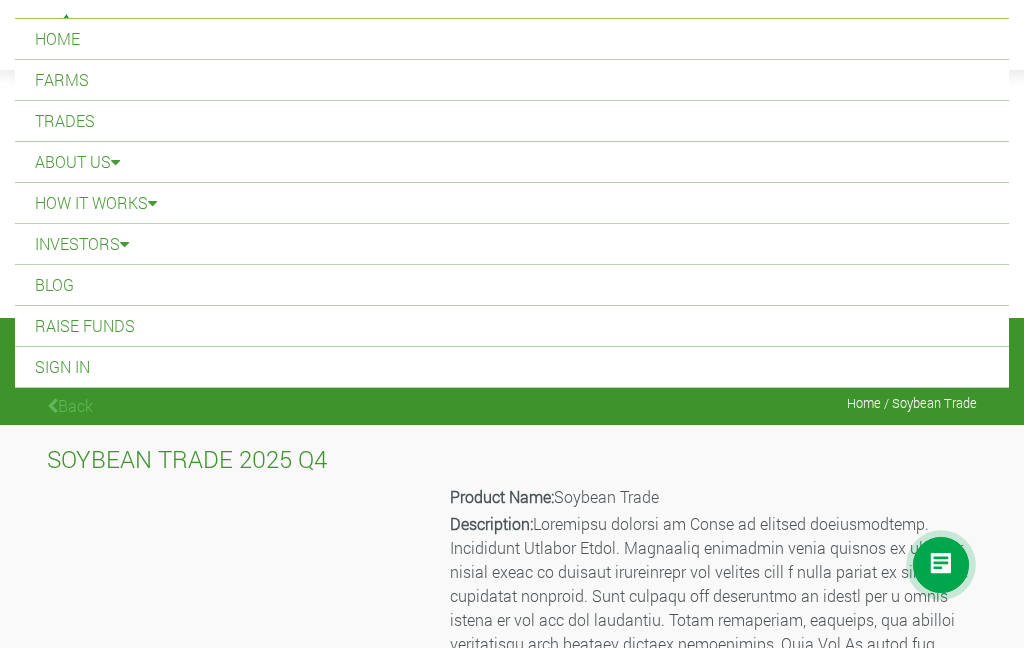 scroll, scrollTop: 0, scrollLeft: 0, axis: both 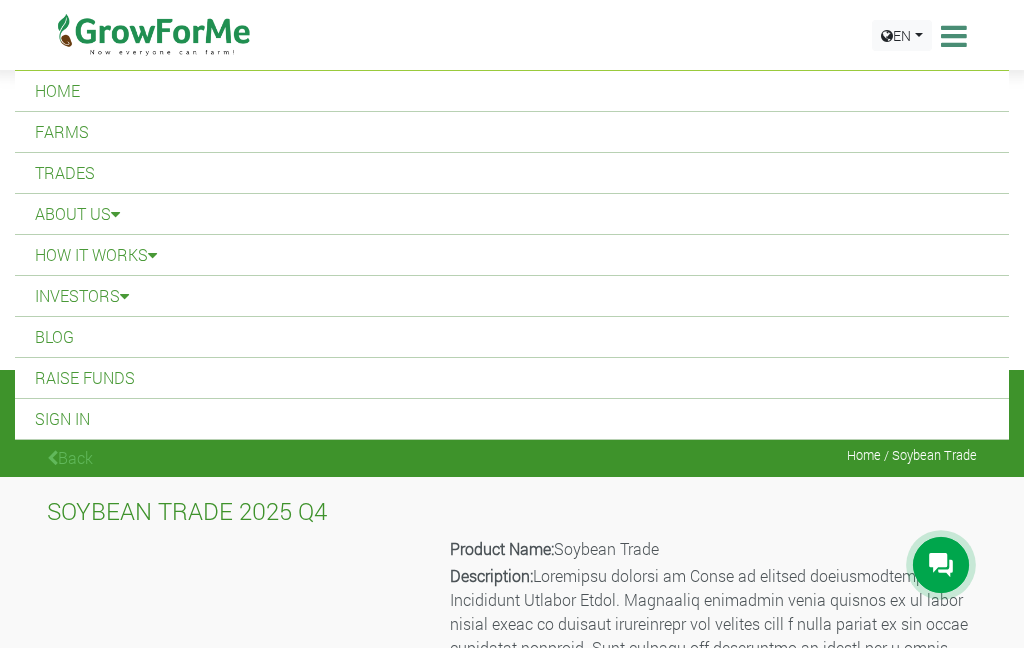 click on "Home" at bounding box center [512, 91] 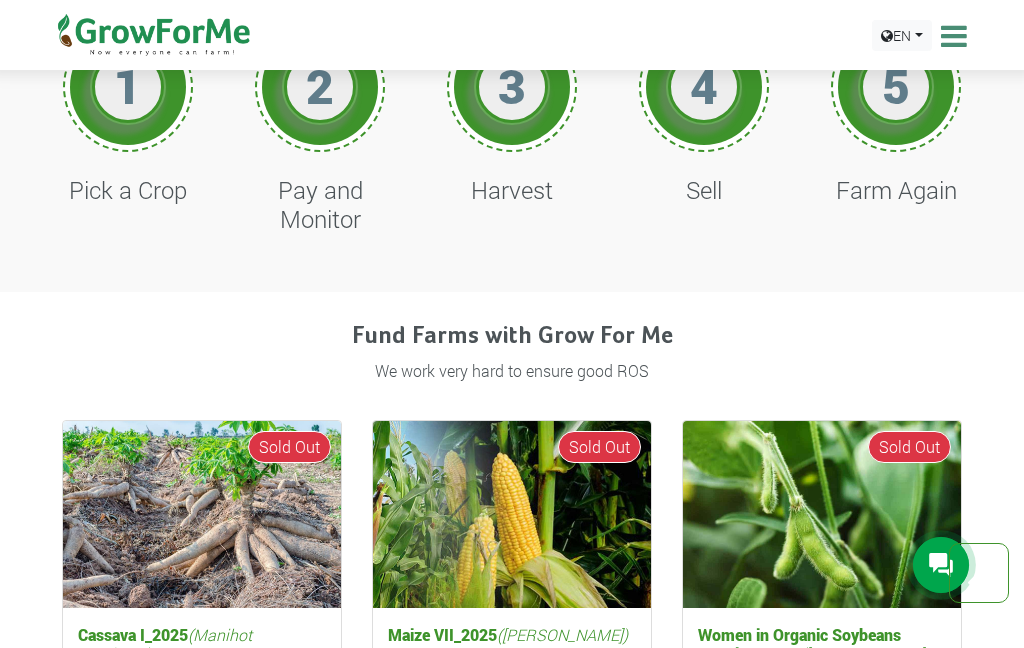 scroll, scrollTop: 0, scrollLeft: 0, axis: both 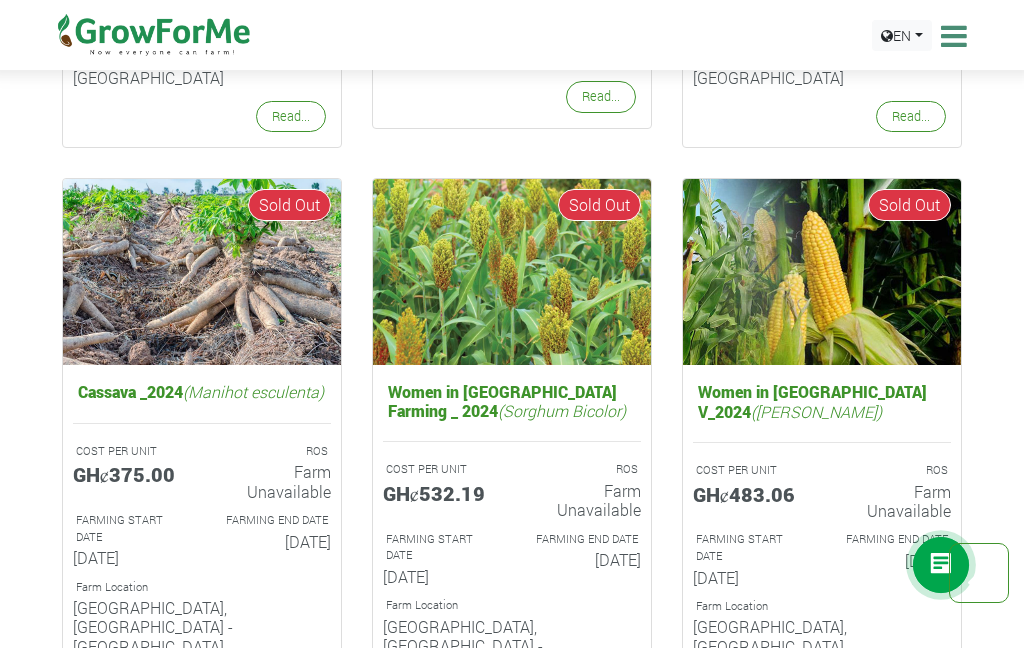 click on "Farm Location
[GEOGRAPHIC_DATA], [GEOGRAPHIC_DATA] - [GEOGRAPHIC_DATA]" at bounding box center [512, 638] 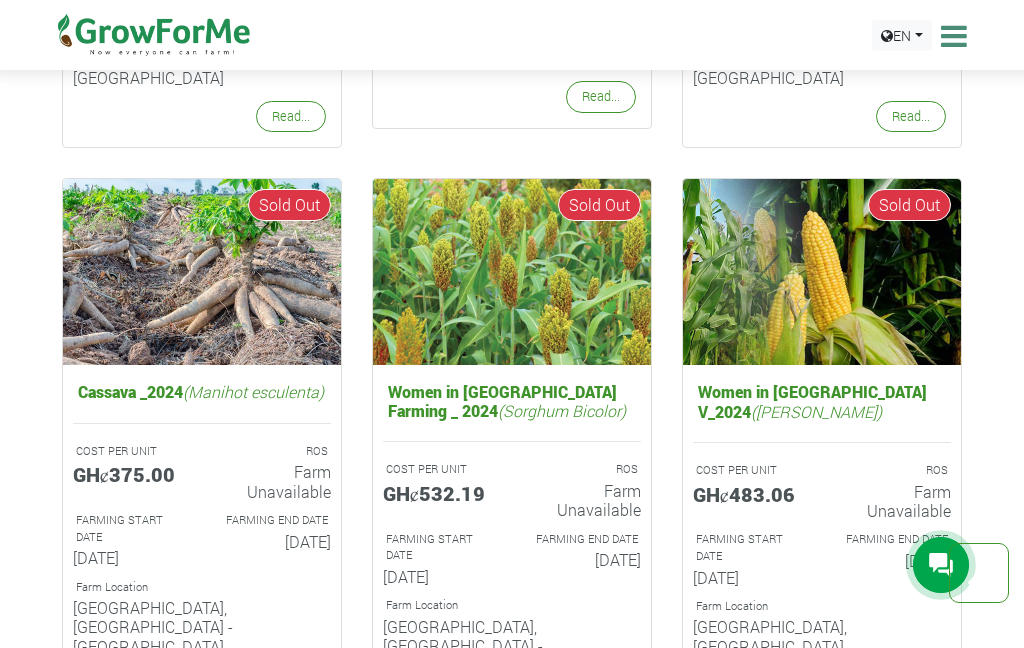 click on "Read..." at bounding box center [601, 703] 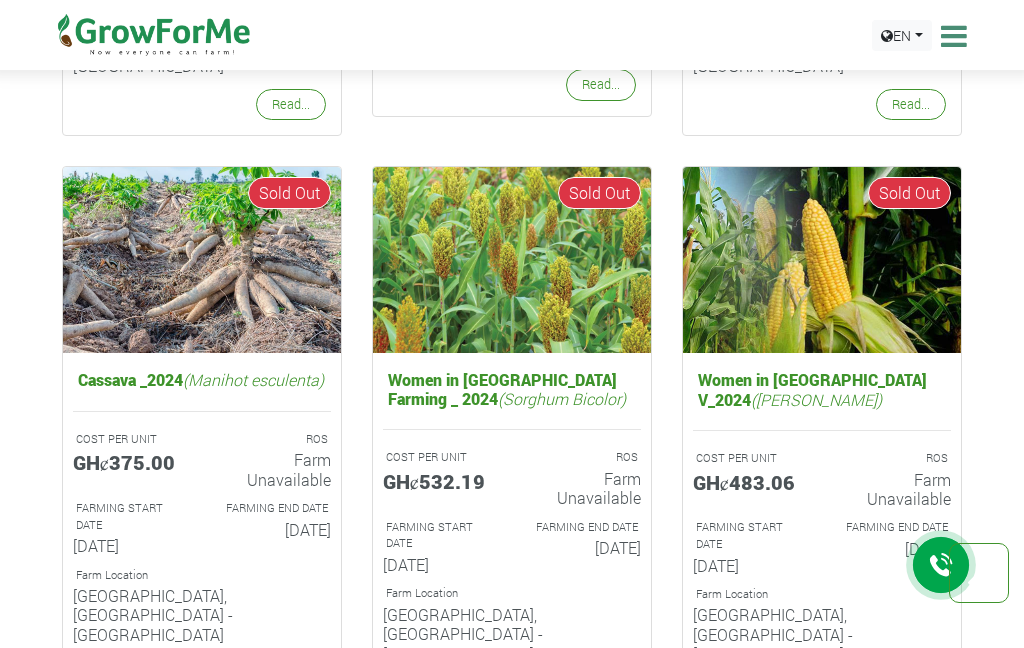 scroll, scrollTop: 2448, scrollLeft: 0, axis: vertical 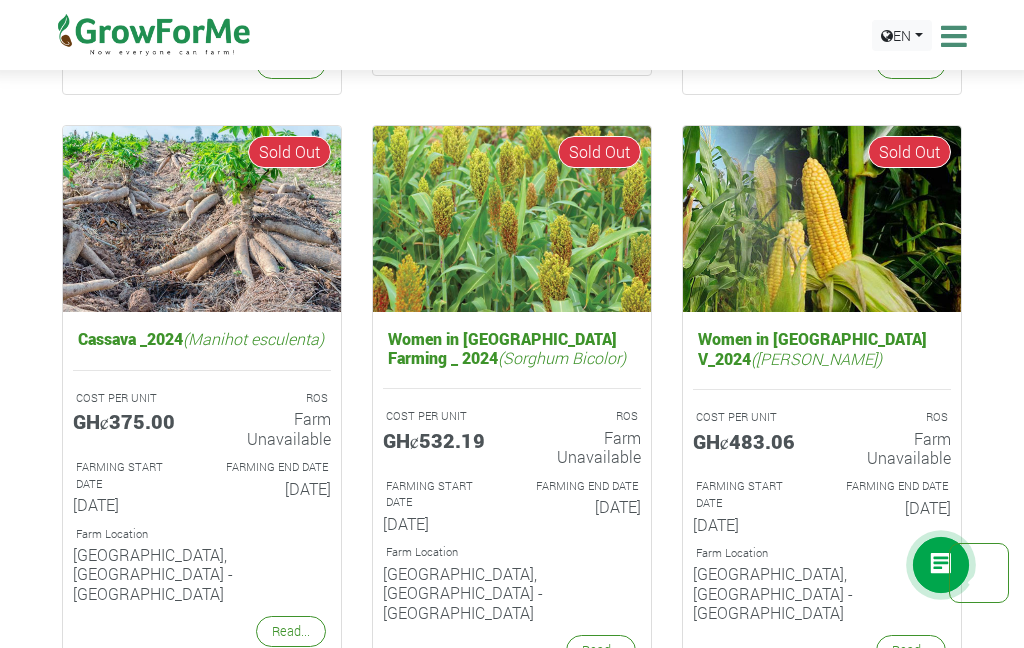 click on "Read..." at bounding box center [911, 650] 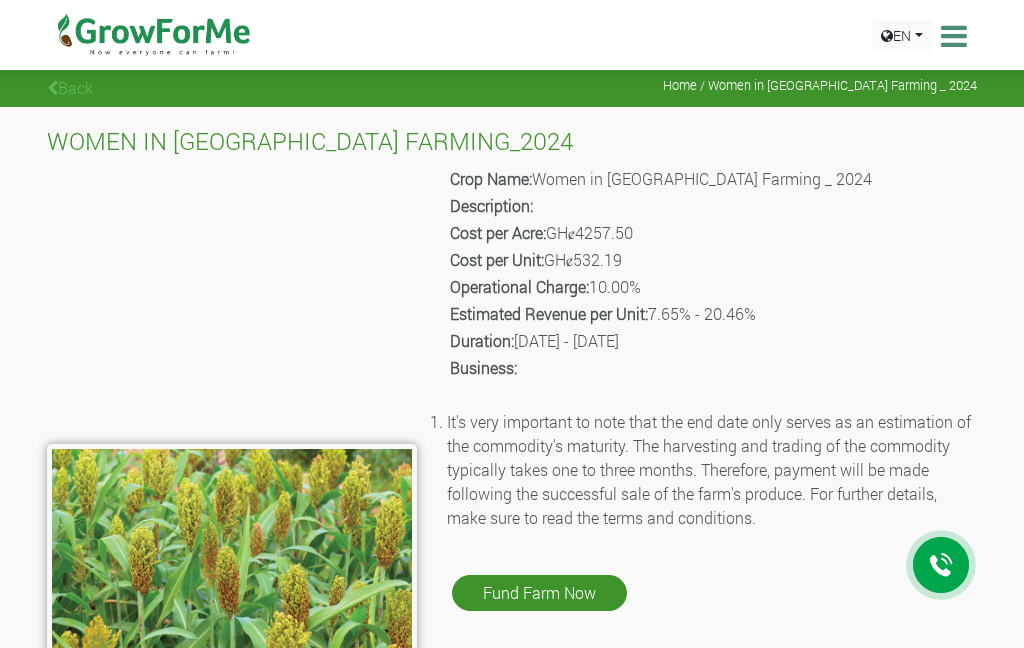 scroll, scrollTop: 0, scrollLeft: 0, axis: both 